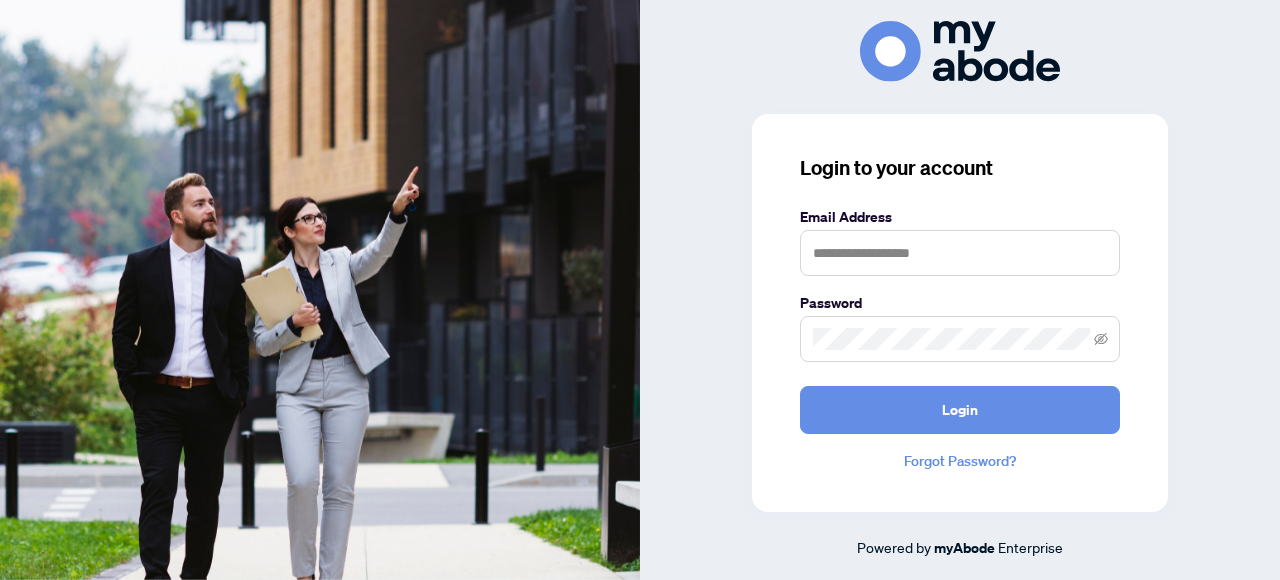 scroll, scrollTop: 0, scrollLeft: 0, axis: both 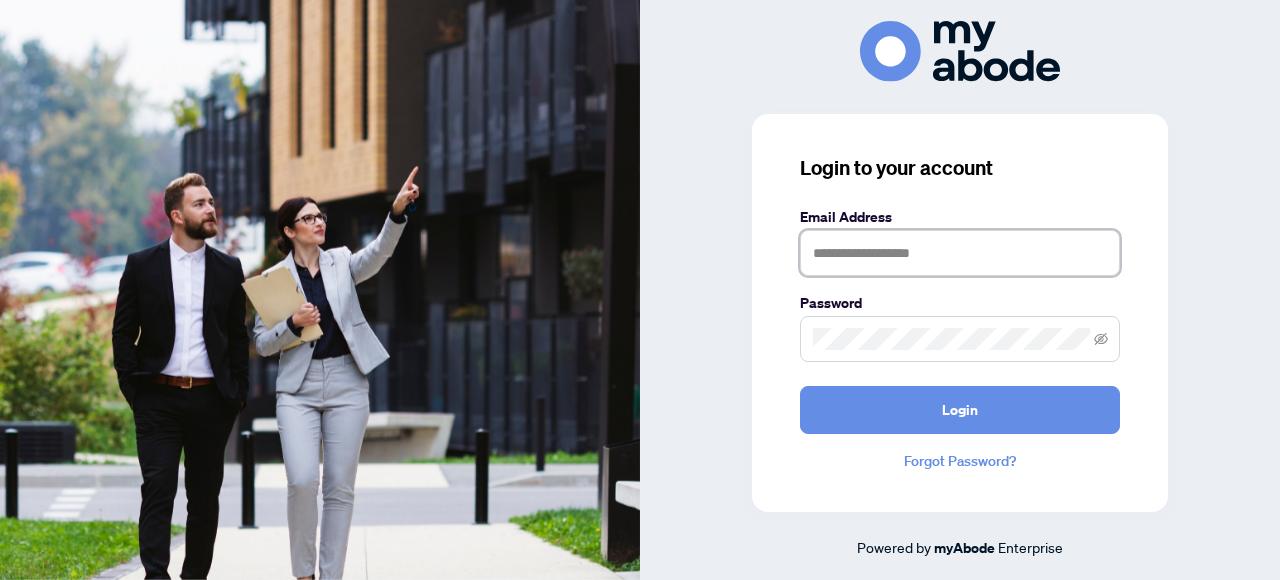 click at bounding box center (960, 253) 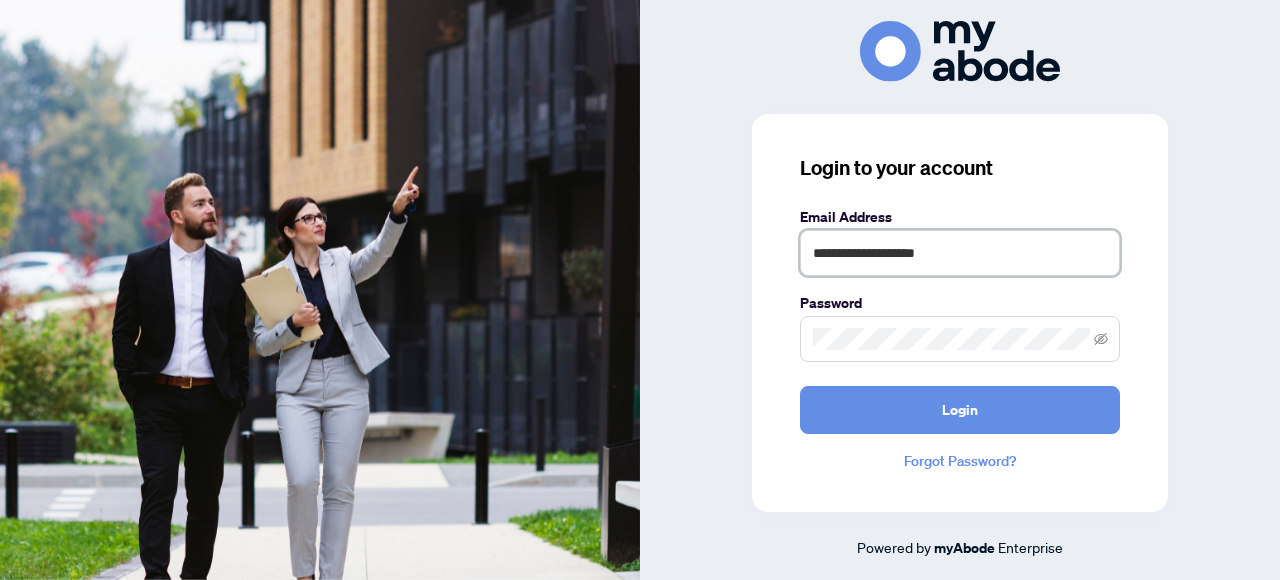 type on "**********" 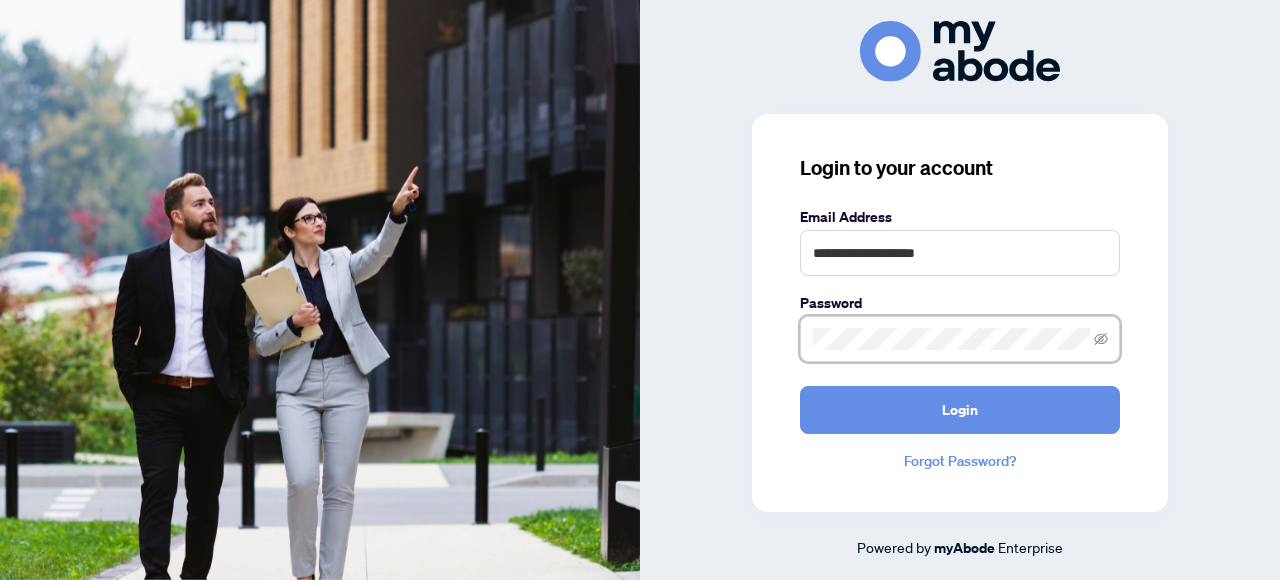 click on "Login" at bounding box center (960, 410) 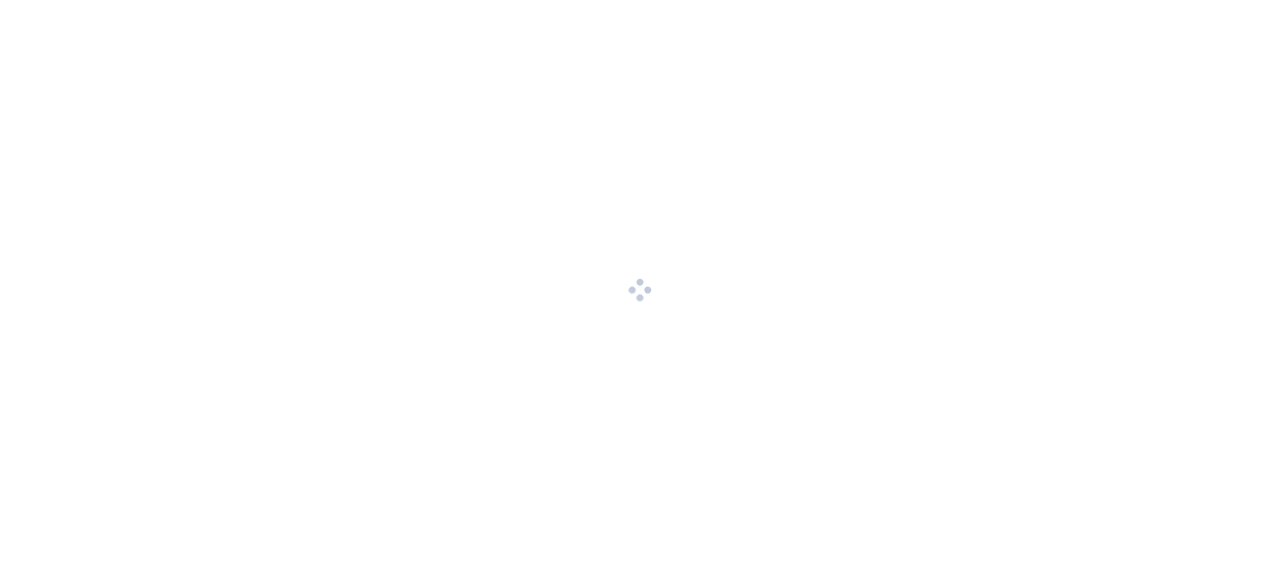 scroll, scrollTop: 0, scrollLeft: 0, axis: both 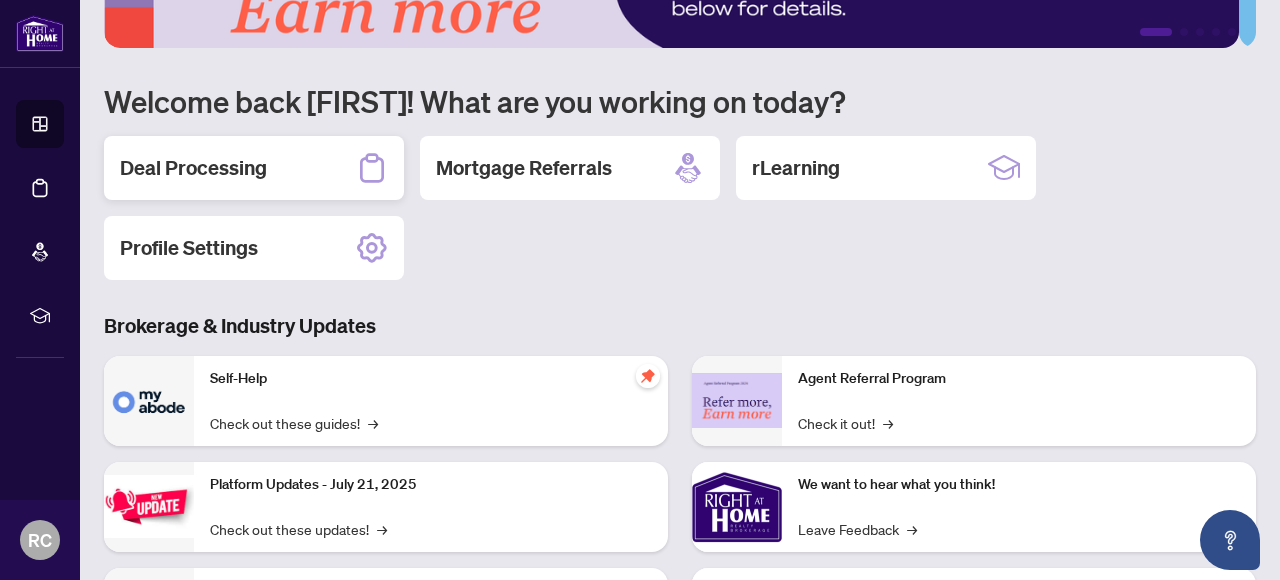 click on "Deal Processing" at bounding box center (193, 168) 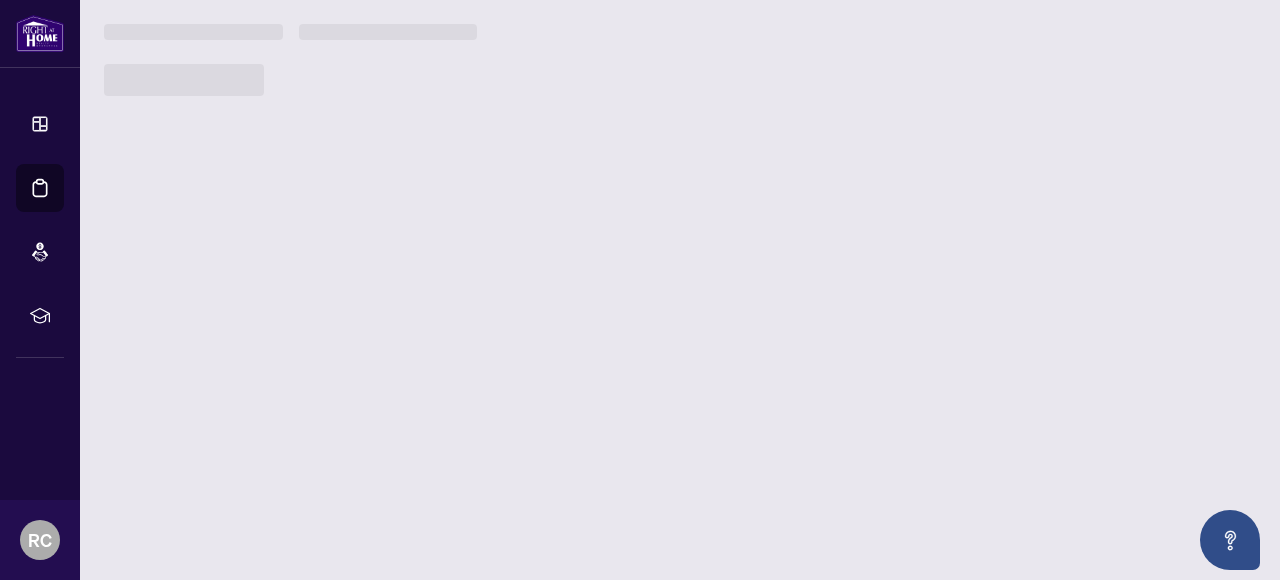 scroll, scrollTop: 0, scrollLeft: 0, axis: both 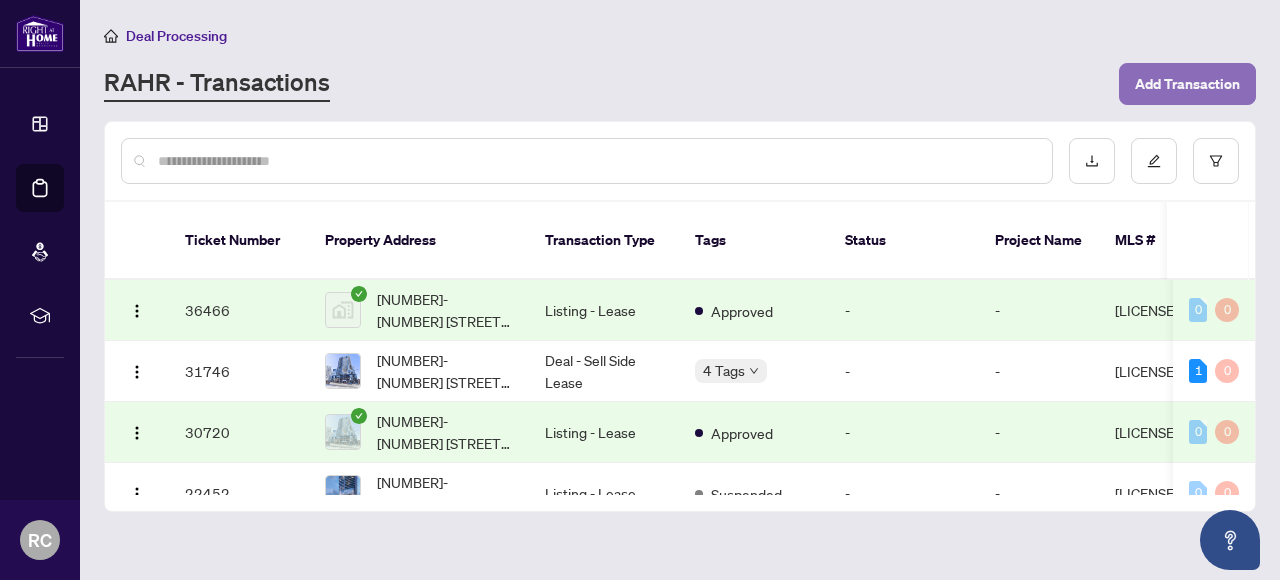 click on "Add Transaction" at bounding box center (1187, 84) 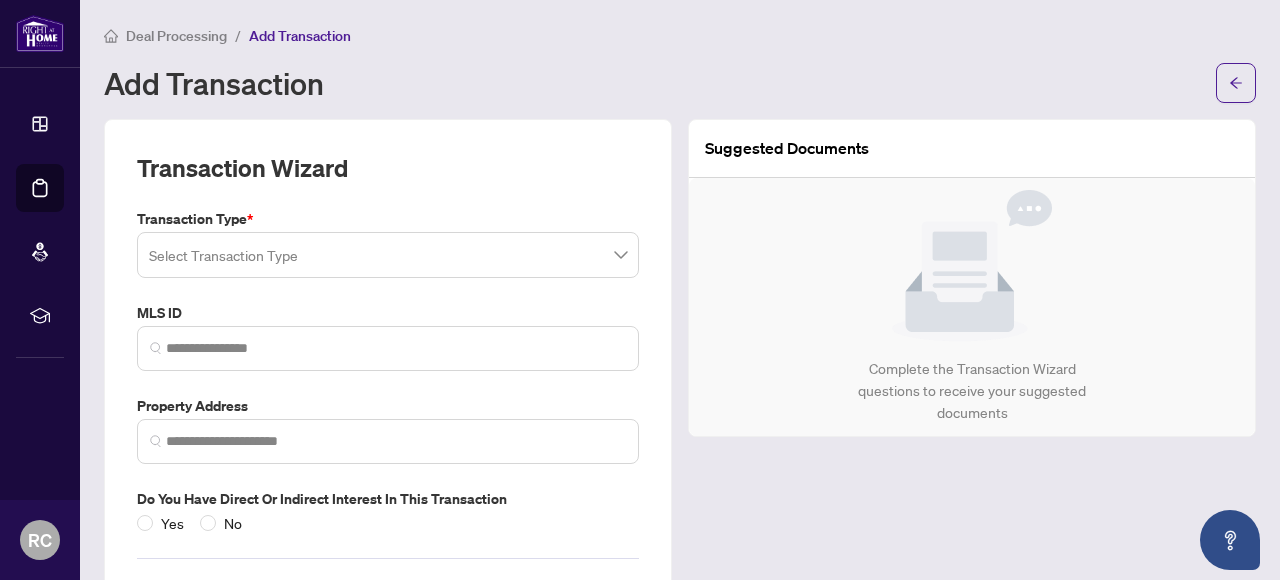 click at bounding box center [388, 255] 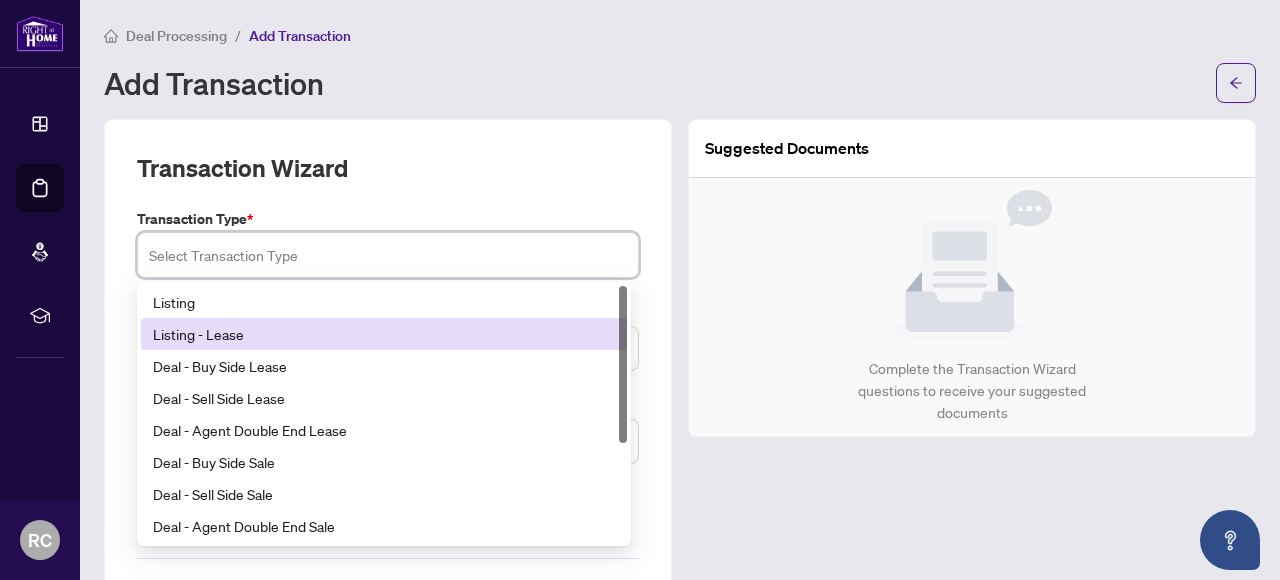 click on "Listing - Lease" at bounding box center [384, 334] 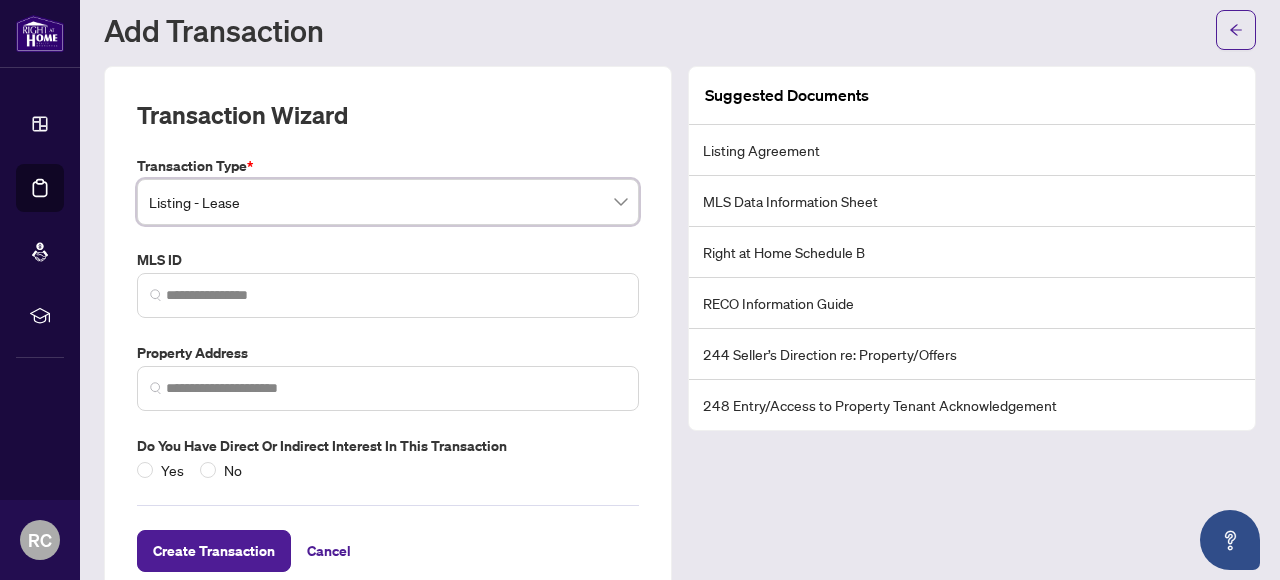 scroll, scrollTop: 98, scrollLeft: 0, axis: vertical 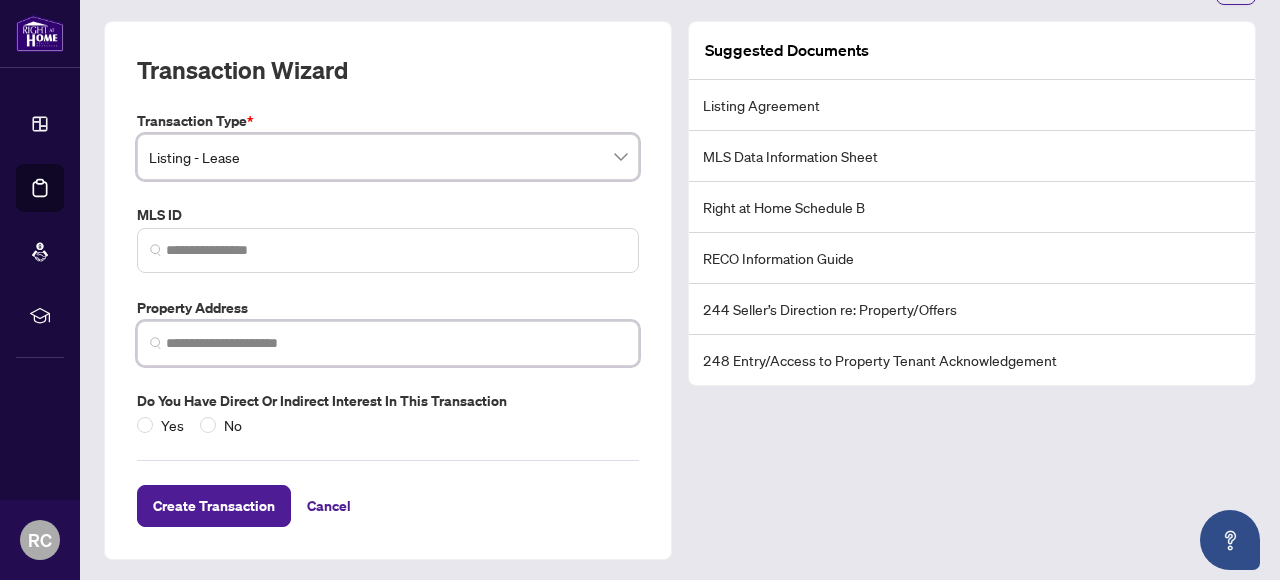 click at bounding box center (396, 343) 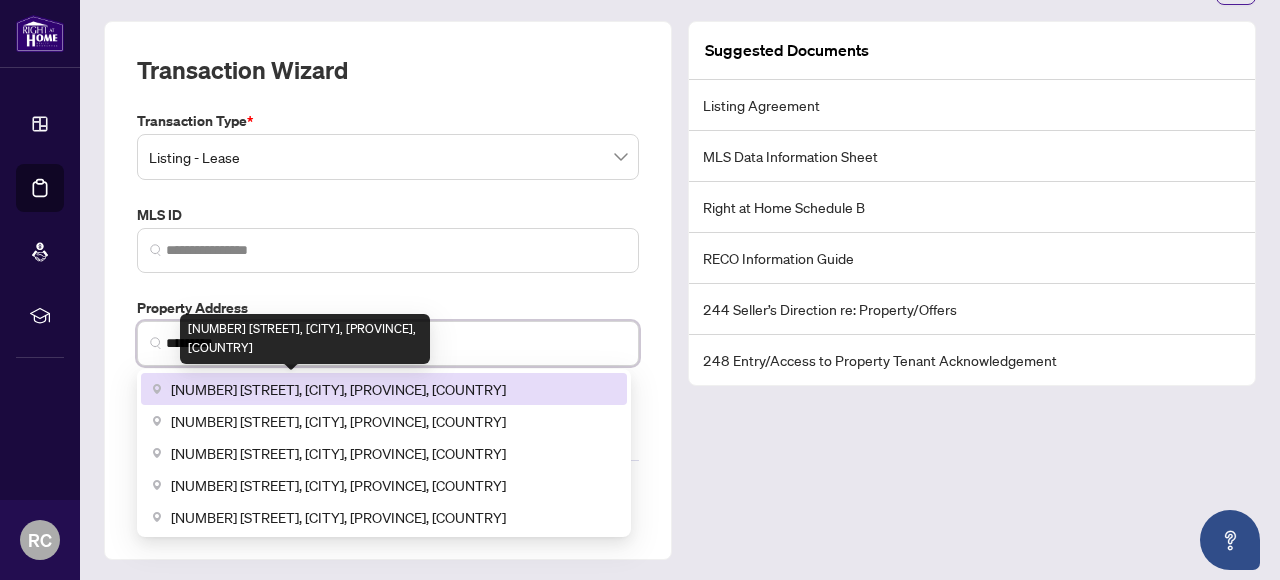 click on "[NUMBER] [STREET], [CITY], [PROVINCE], [COUNTRY]" at bounding box center (338, 389) 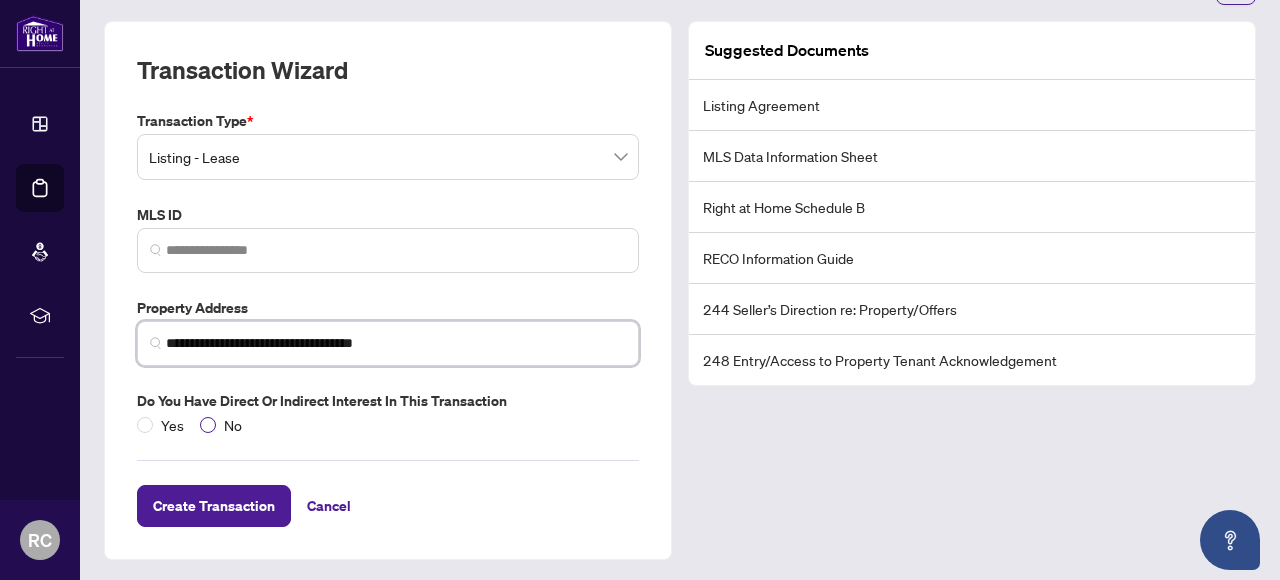 type on "**********" 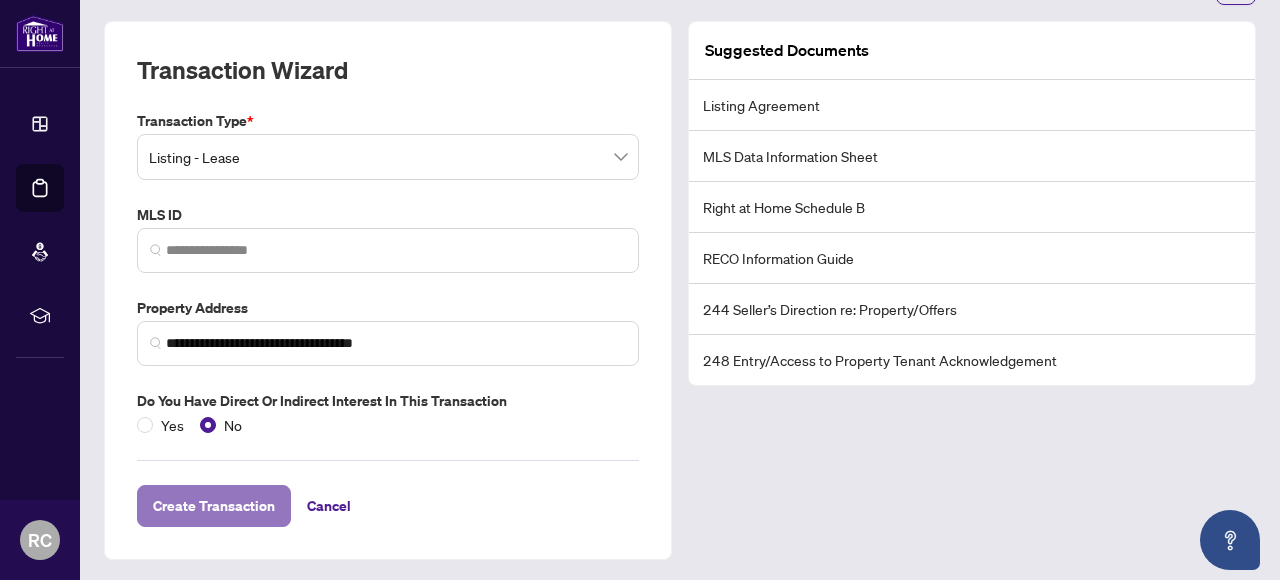 click on "Create Transaction" at bounding box center [214, 506] 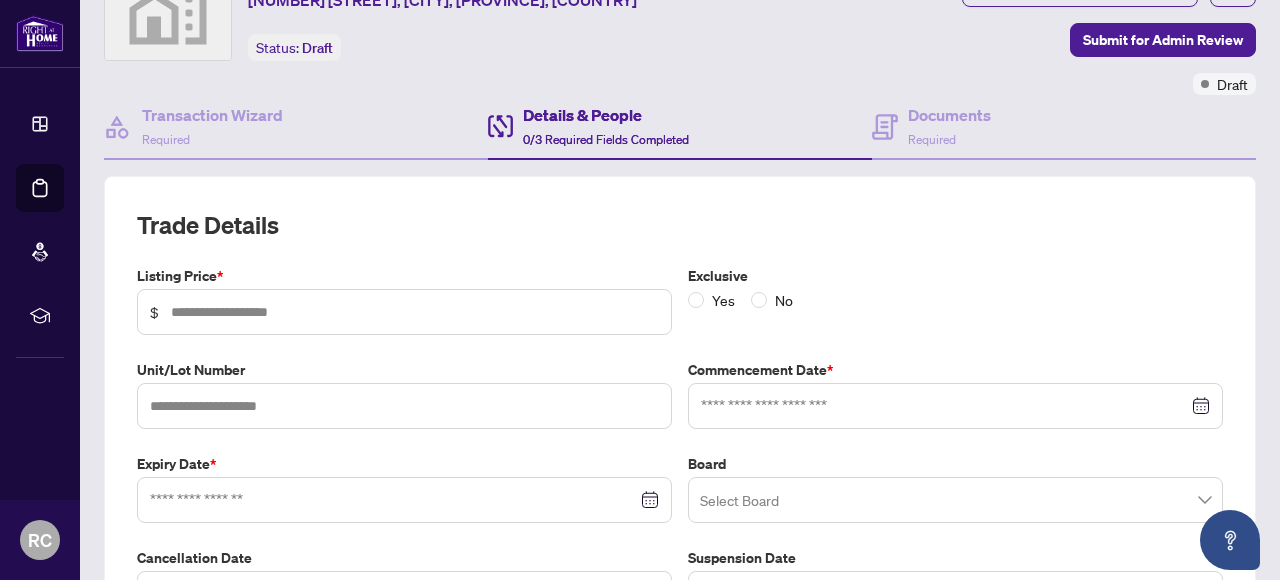 scroll, scrollTop: 198, scrollLeft: 0, axis: vertical 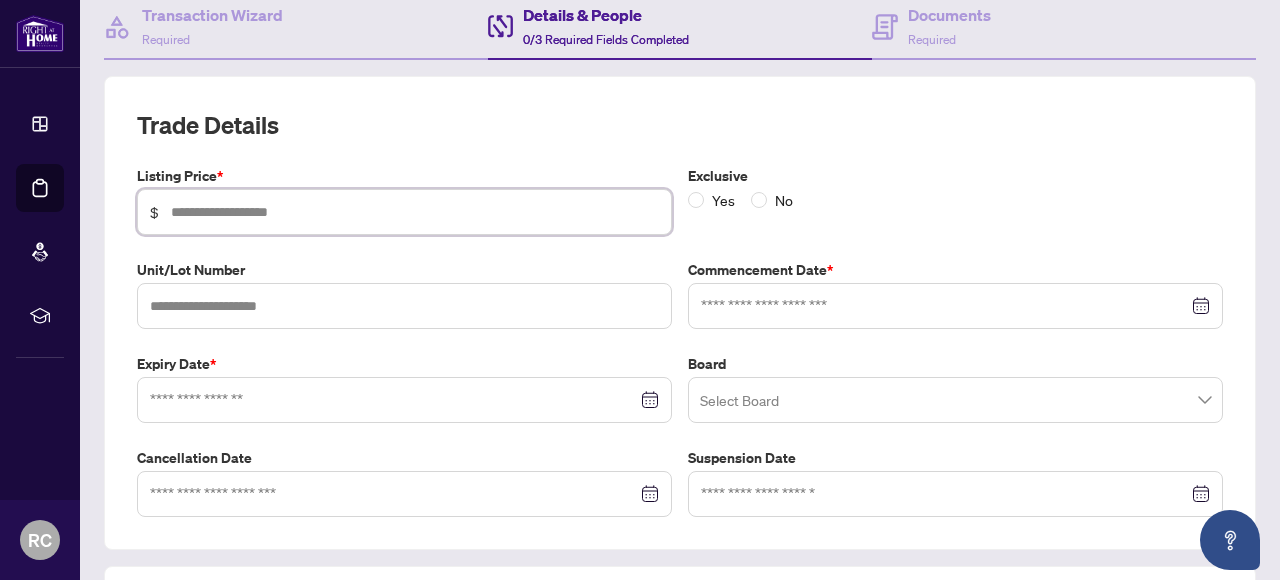click at bounding box center [415, 212] 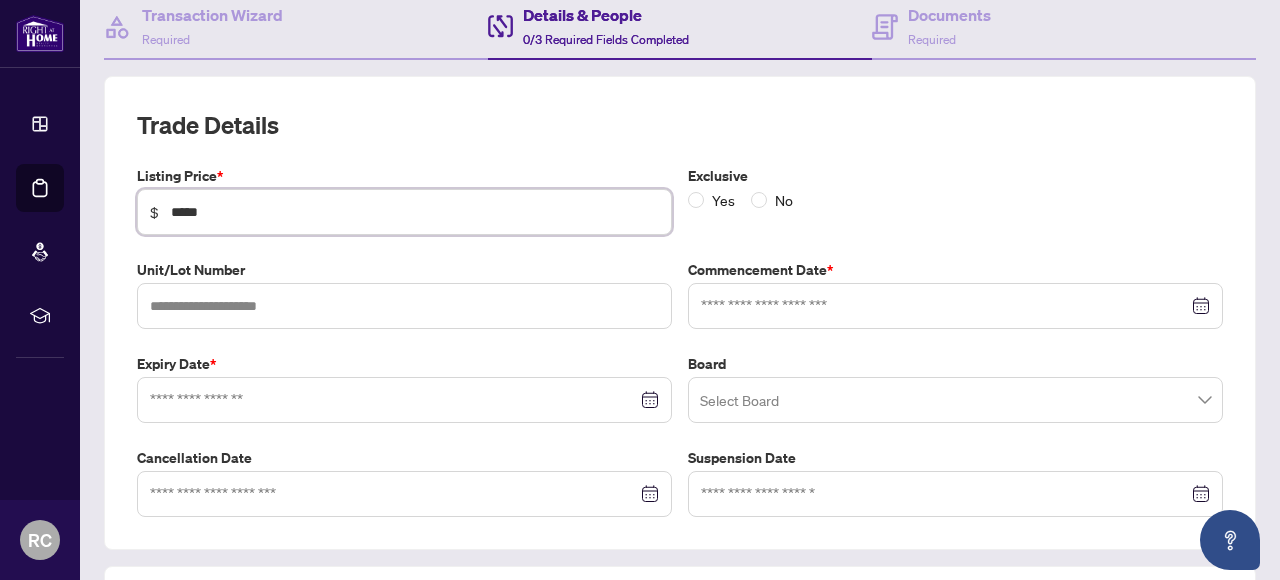 type on "*****" 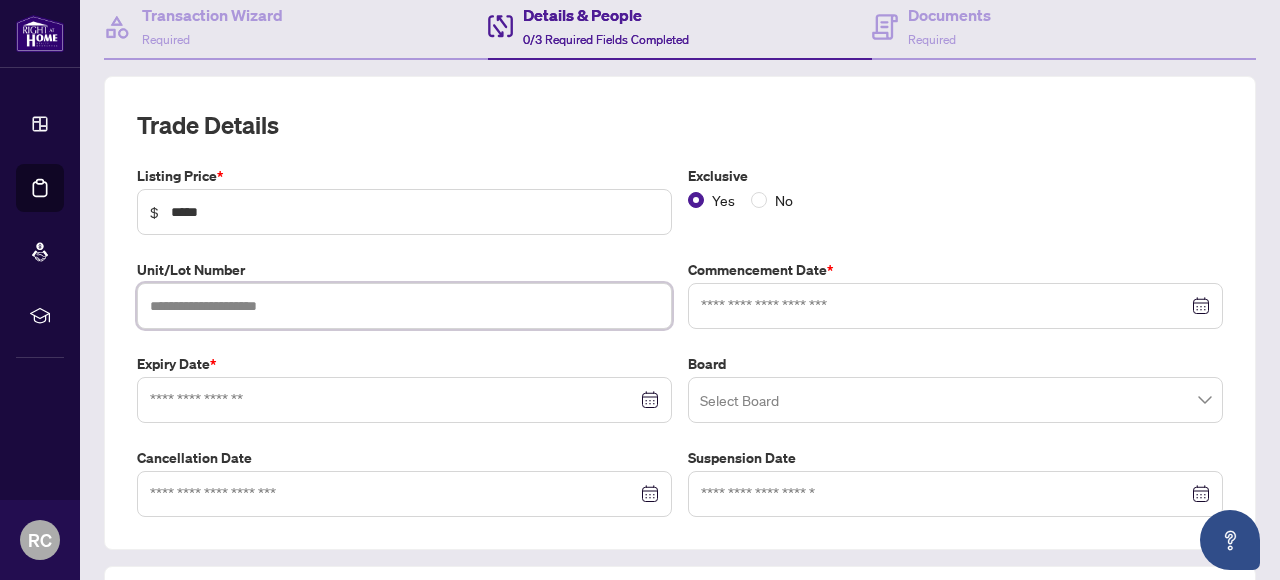 click at bounding box center [404, 306] 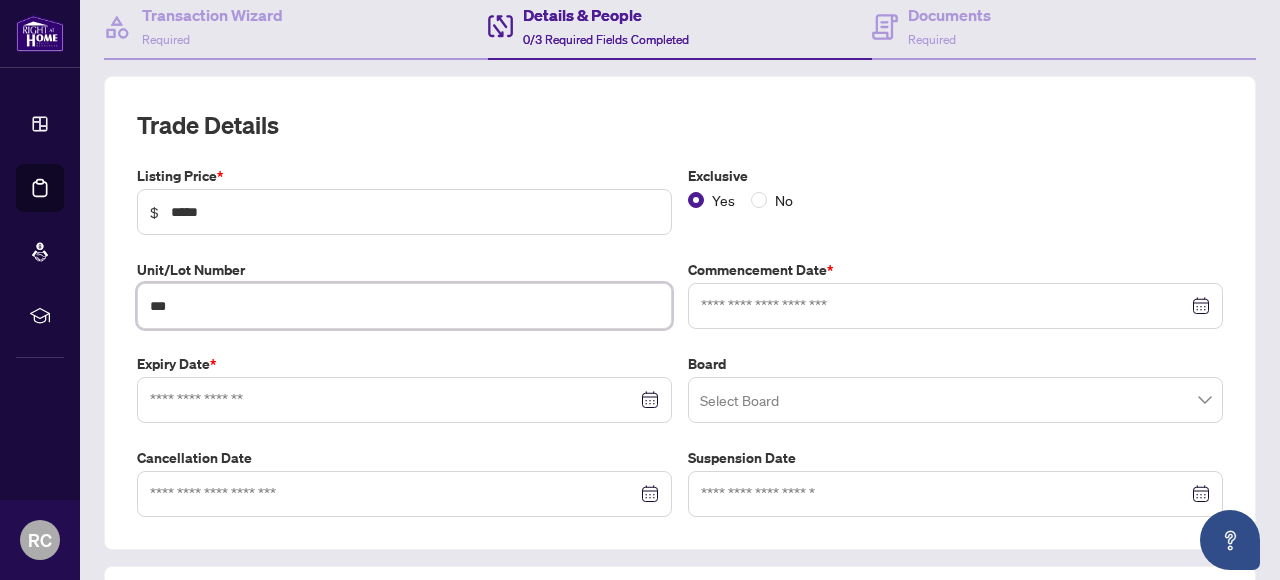 type on "***" 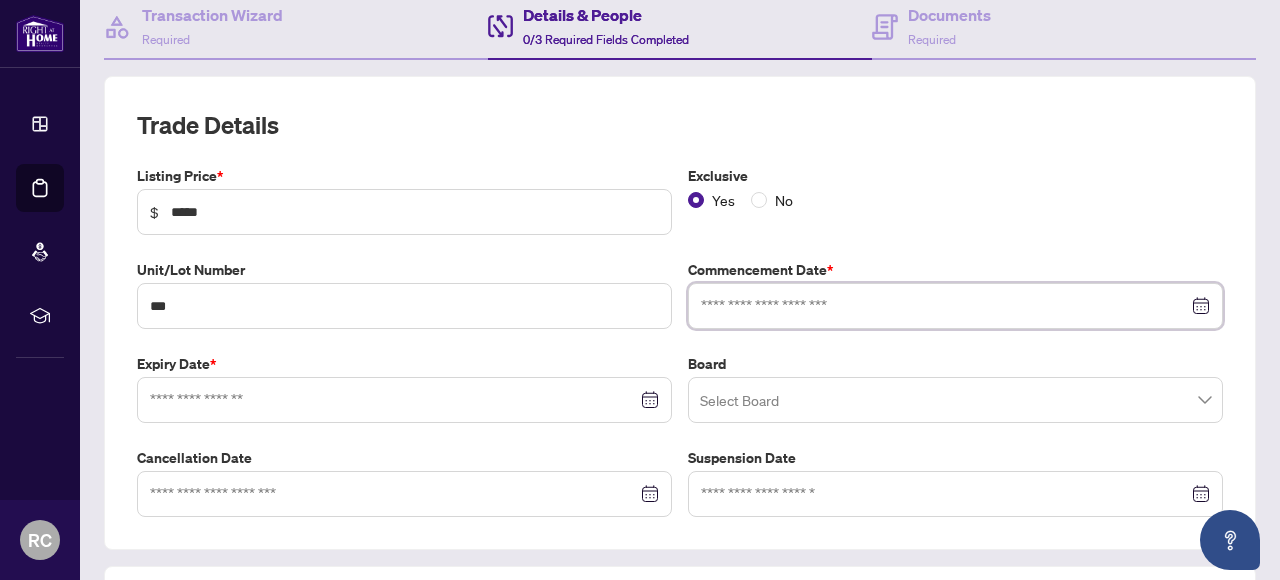 click at bounding box center (944, 306) 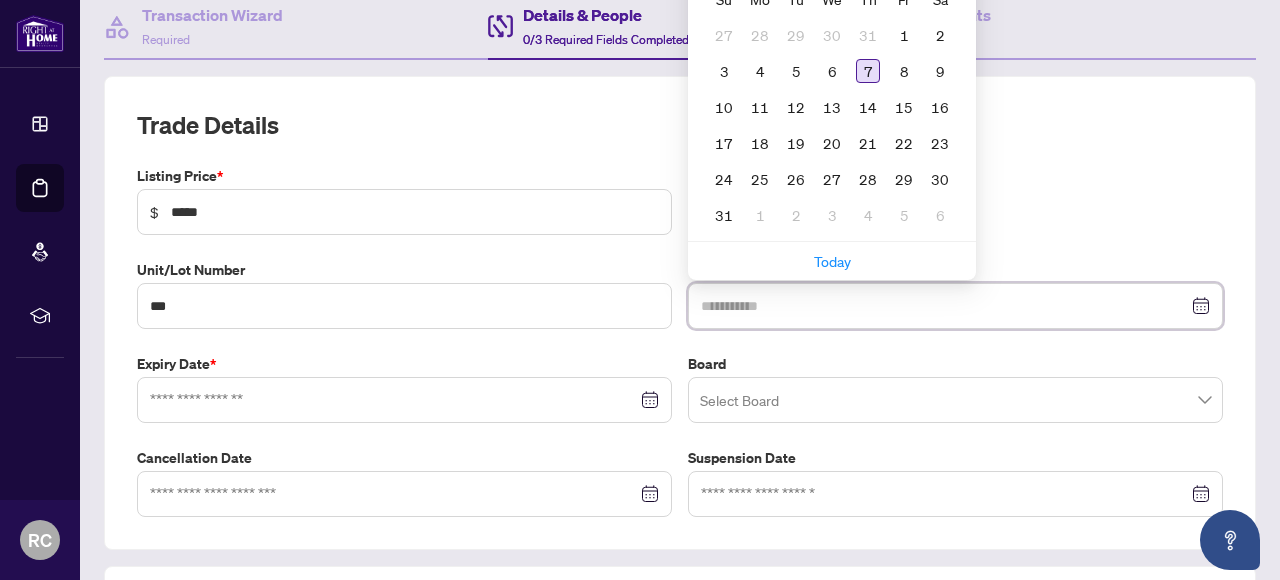 type on "**********" 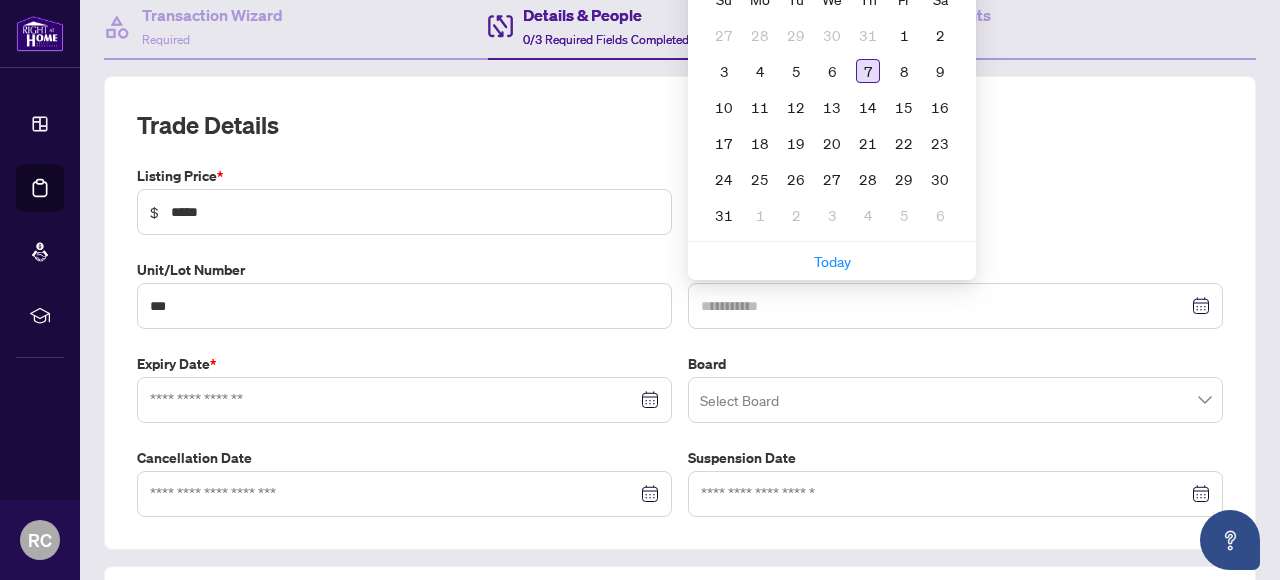 click on "7" at bounding box center [868, 71] 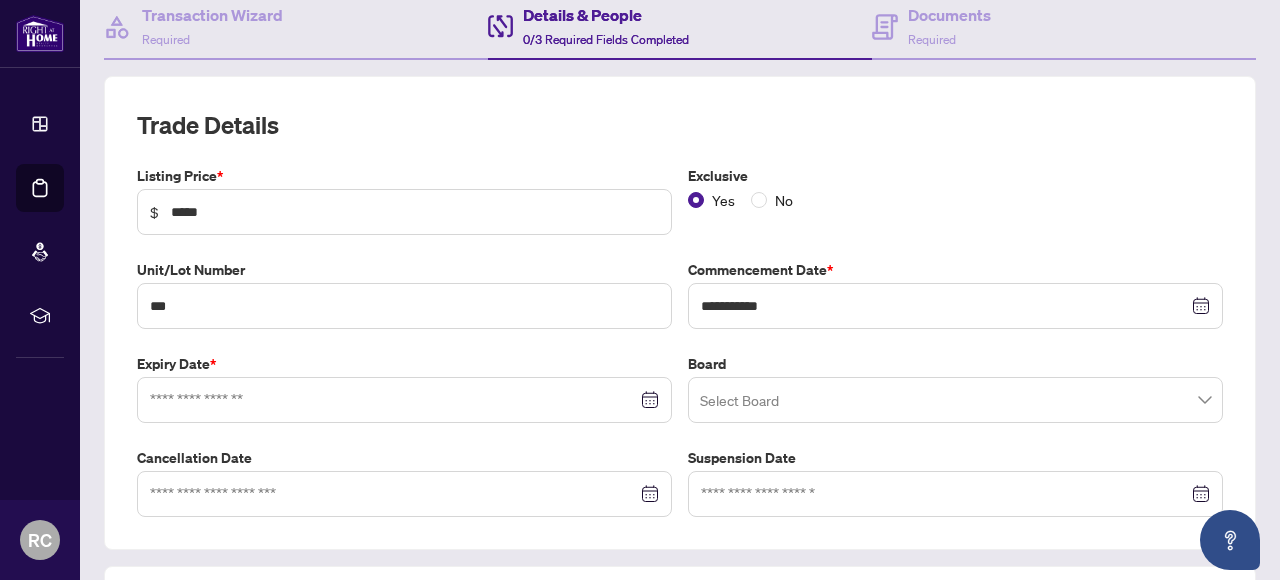 click at bounding box center [404, 400] 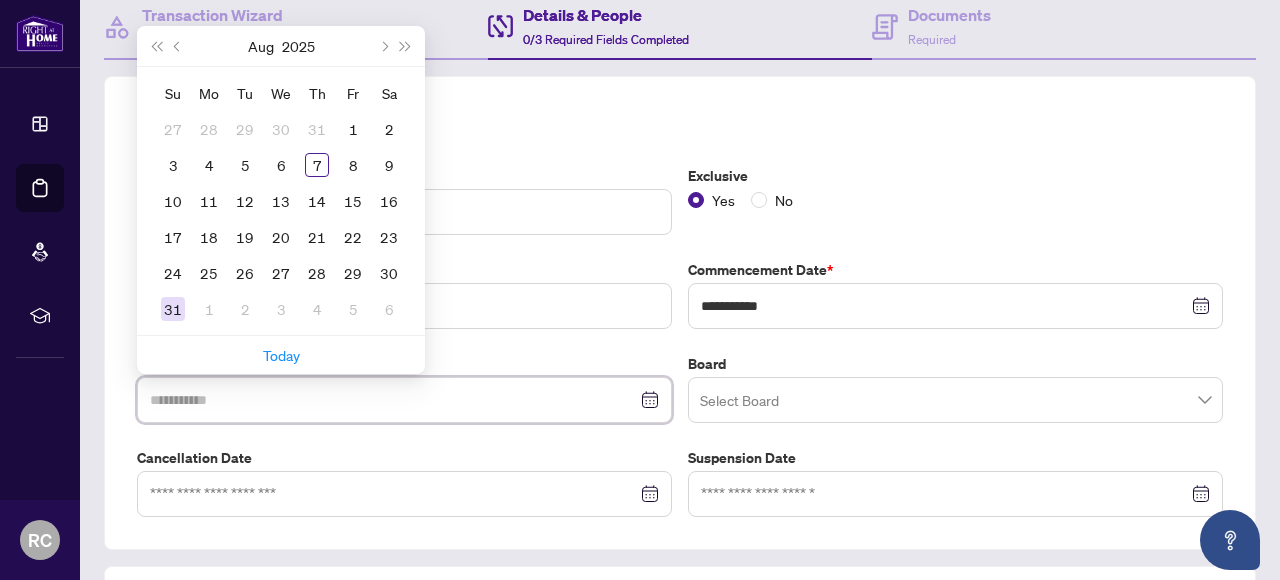 type on "**********" 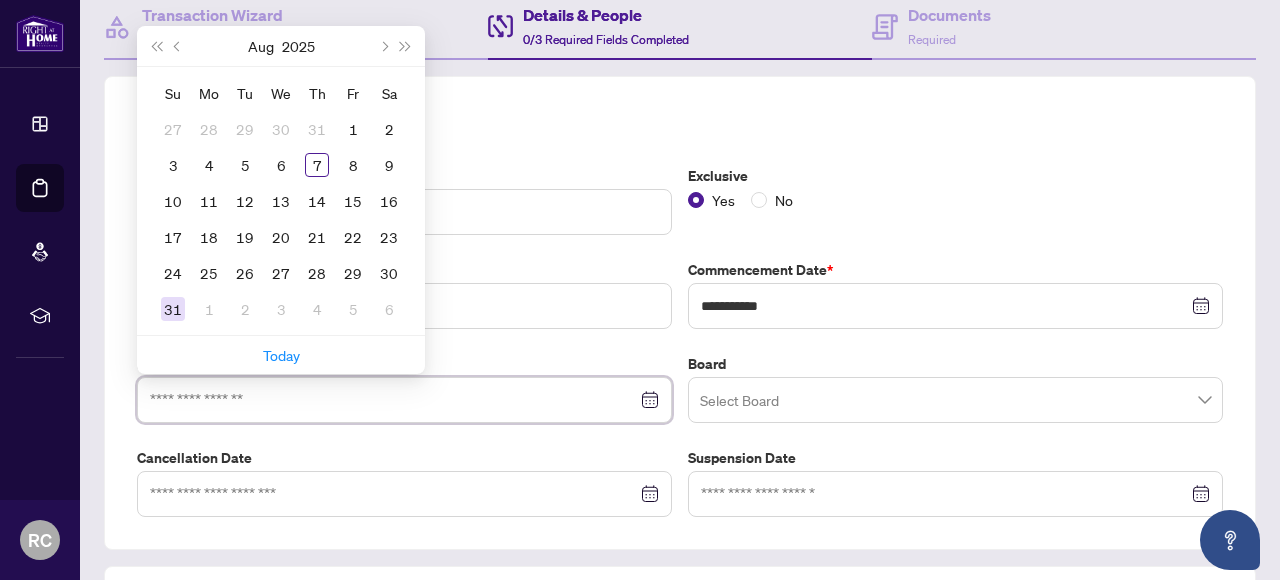 type on "**********" 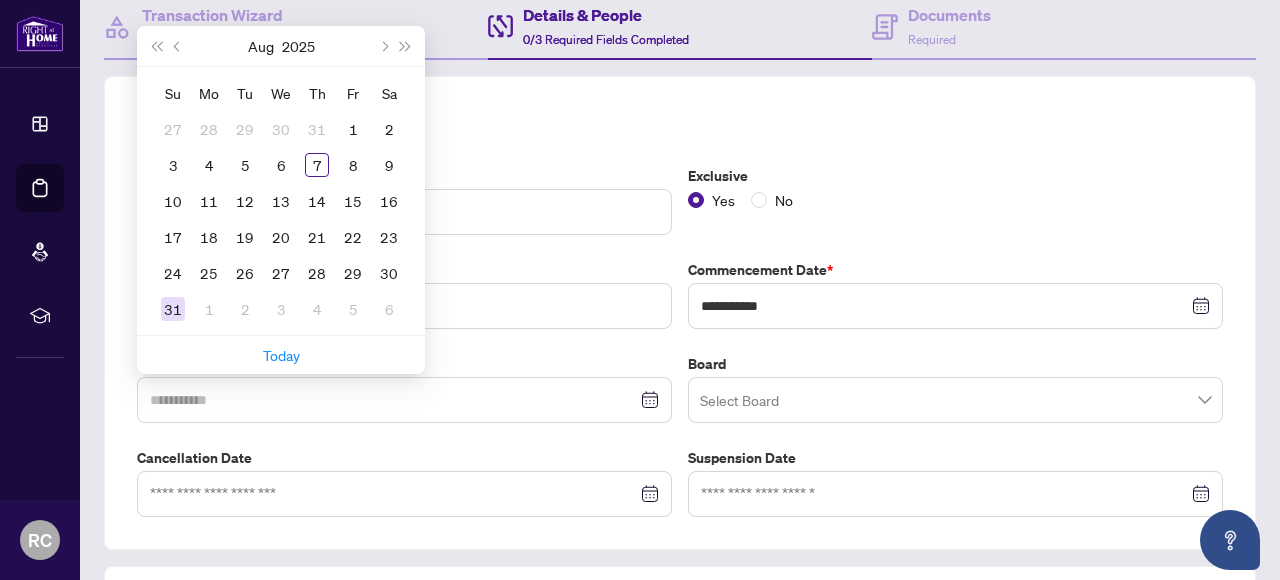 click on "31" at bounding box center [173, 309] 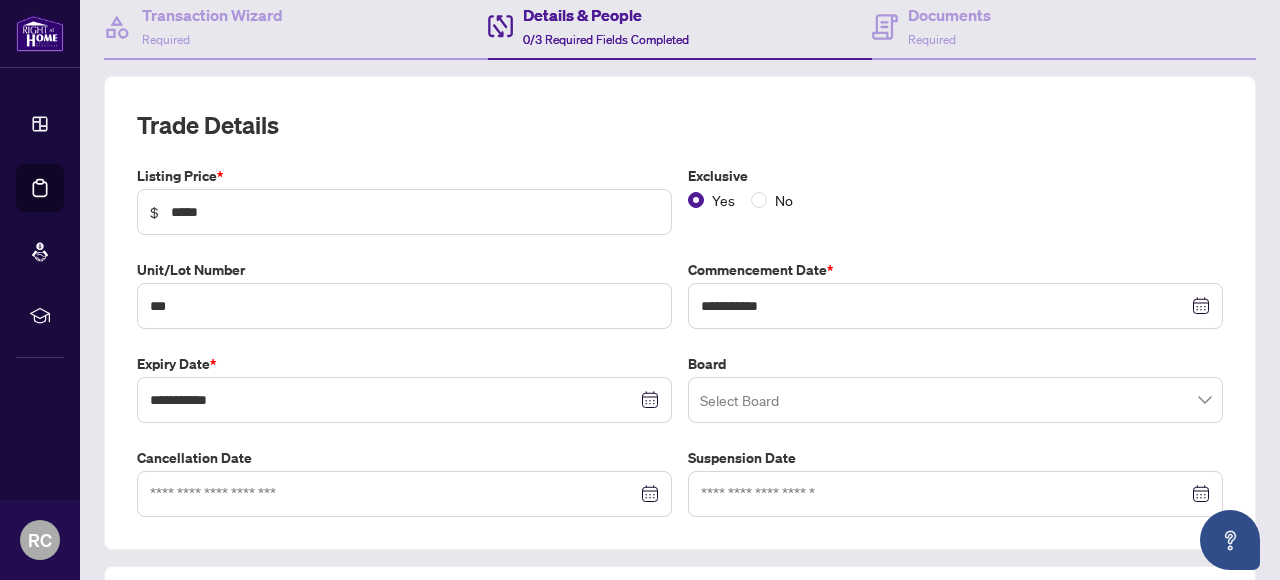 scroll, scrollTop: 298, scrollLeft: 0, axis: vertical 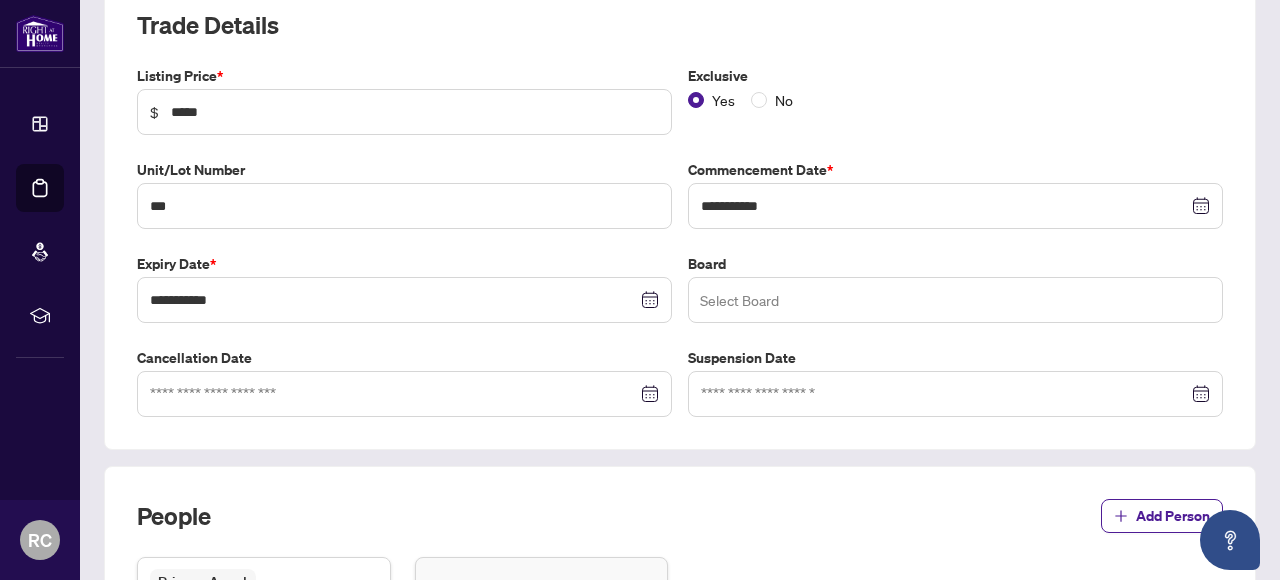 click at bounding box center (955, 300) 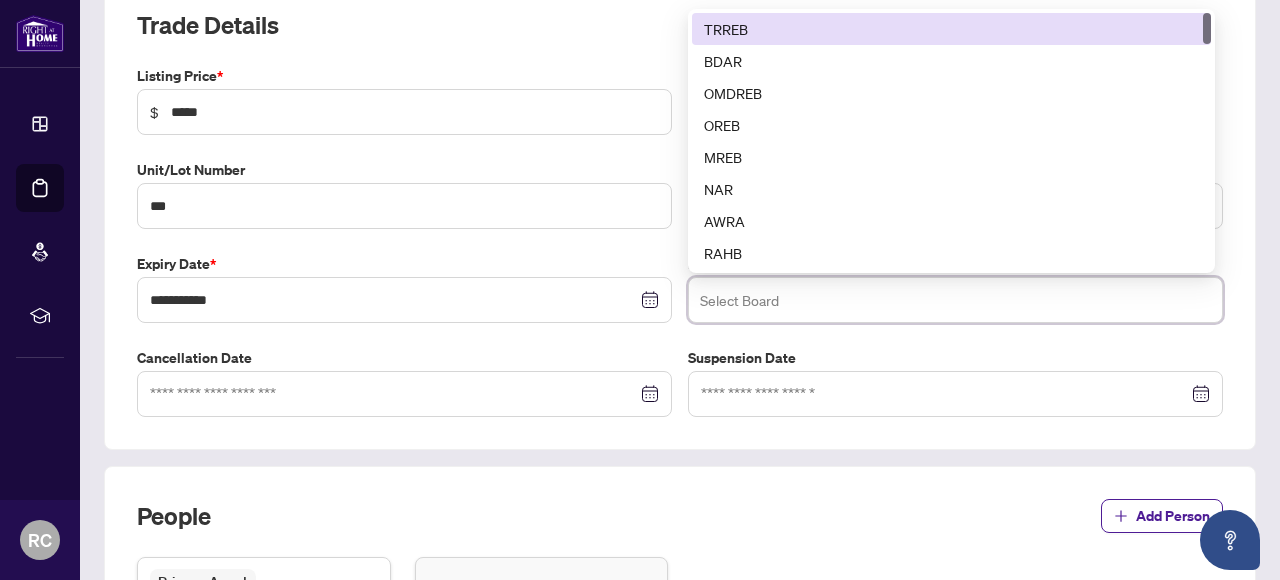 click on "TRREB" at bounding box center (951, 29) 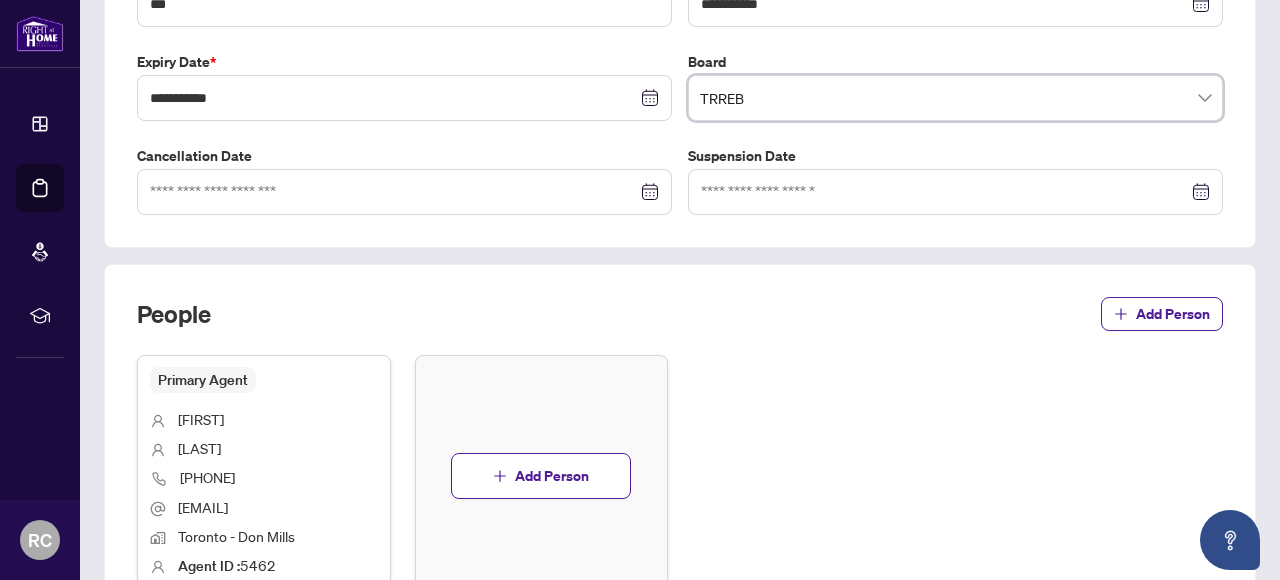 scroll, scrollTop: 694, scrollLeft: 0, axis: vertical 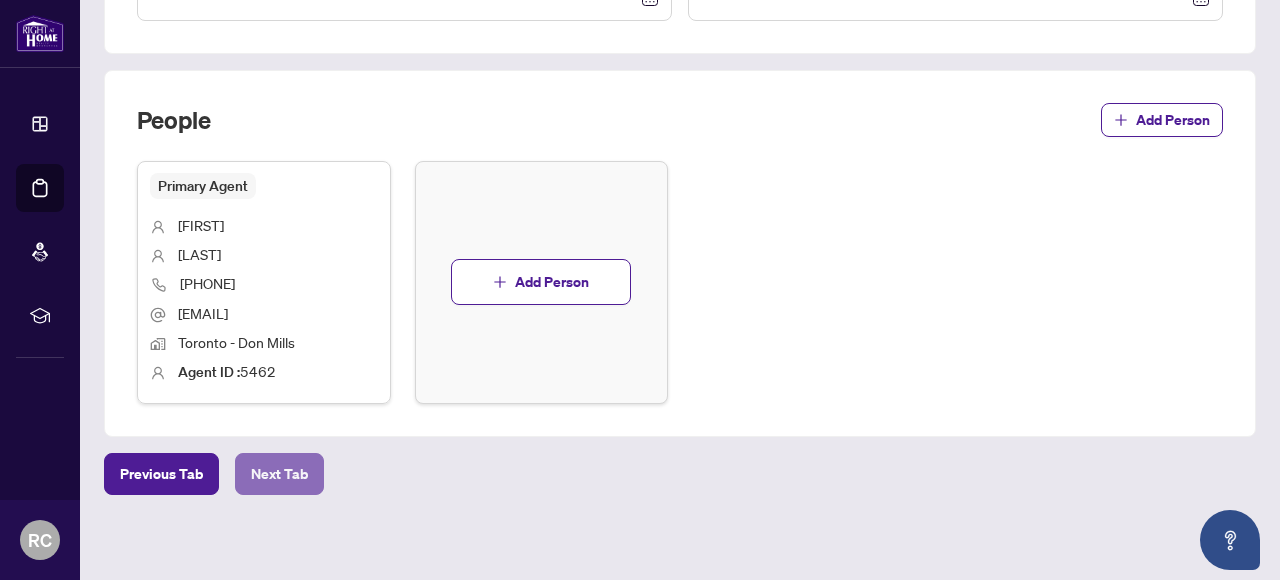 click on "Next Tab" at bounding box center [279, 474] 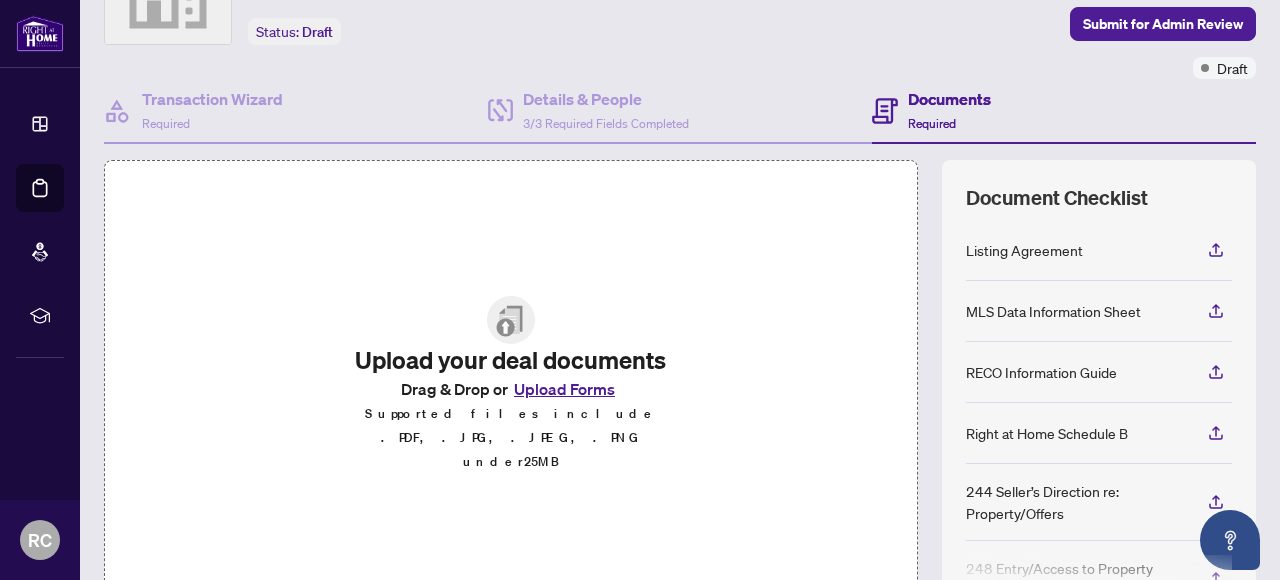 scroll, scrollTop: 200, scrollLeft: 0, axis: vertical 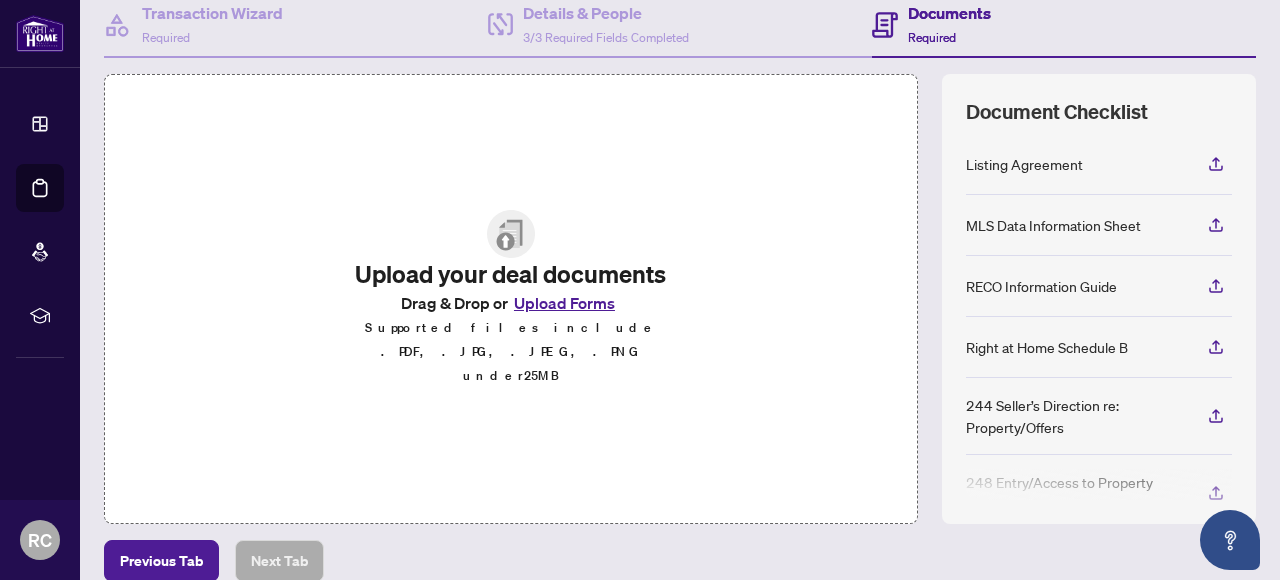 click on "Upload Forms" at bounding box center [564, 303] 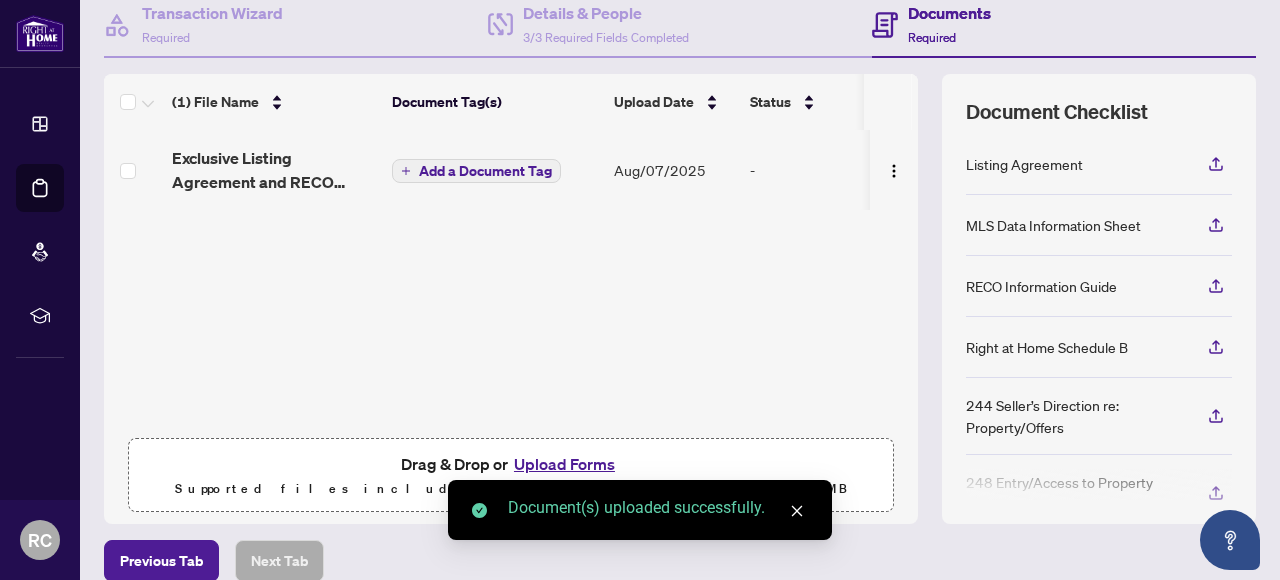 click on "Add a Document Tag" at bounding box center [485, 171] 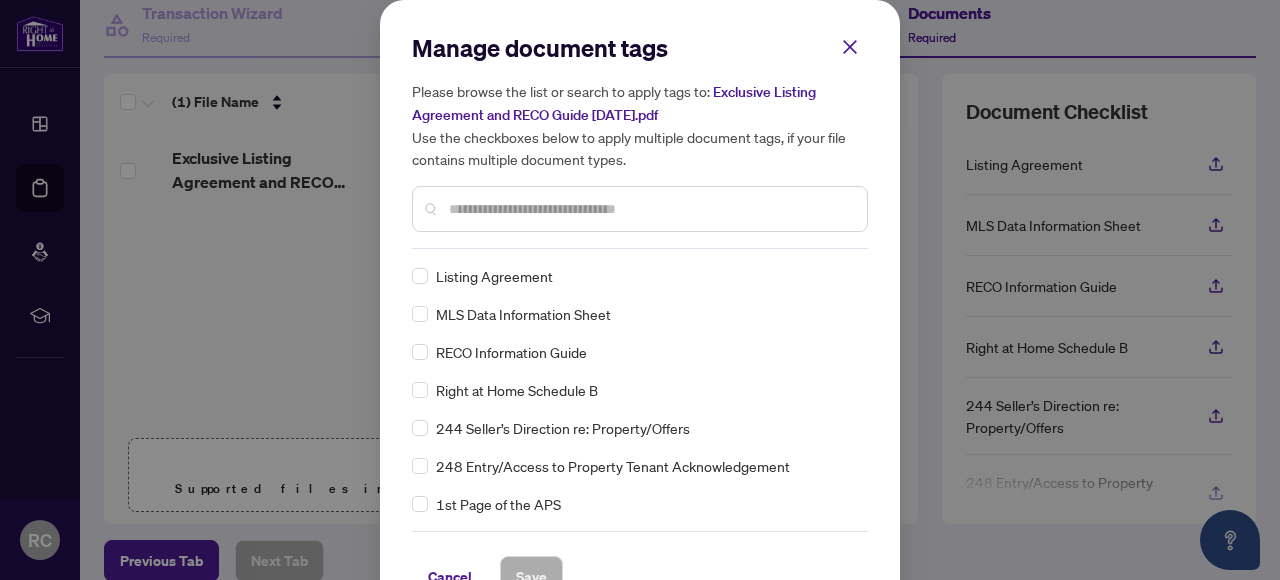 click on "Listing Agreement MLS Data Information Sheet RECO Information Guide Right at Home Schedule B 244 Seller’s Direction re: Property/Offers 248 Entry/Access to Property Tenant Acknowledgement 1st Page of the APS Advance Paperwork Agent Correspondence Agreement of Assignment of Purchase and Sale Agreement of Purchase and Sale Agreement to Cooperate /Broker Referral Agreement to Lease Articles of Incorporation Back to Vendor Letter Belongs to Another Transaction Builder's Consent Buyer Designated Representation Agreement Buyer Designated Representation Agreement Buyers Lawyer Information Certificate of Estate Trustee(s) Client Refused to Sign Closing Date Change Co-op Brokerage Commission Statement Co-op EFT Co-operating Indemnity Agreement Commission Adjustment Commission Agreement Commission Calculation Commission Statement Sent Commission Statement Sent to Landlord Commission Statement Sent to Lawyer Commission Statement Sent to Listing Brokerage Commission Statement Sent to Vendor Commission Waiver Letter EFT" at bounding box center (640, 390) 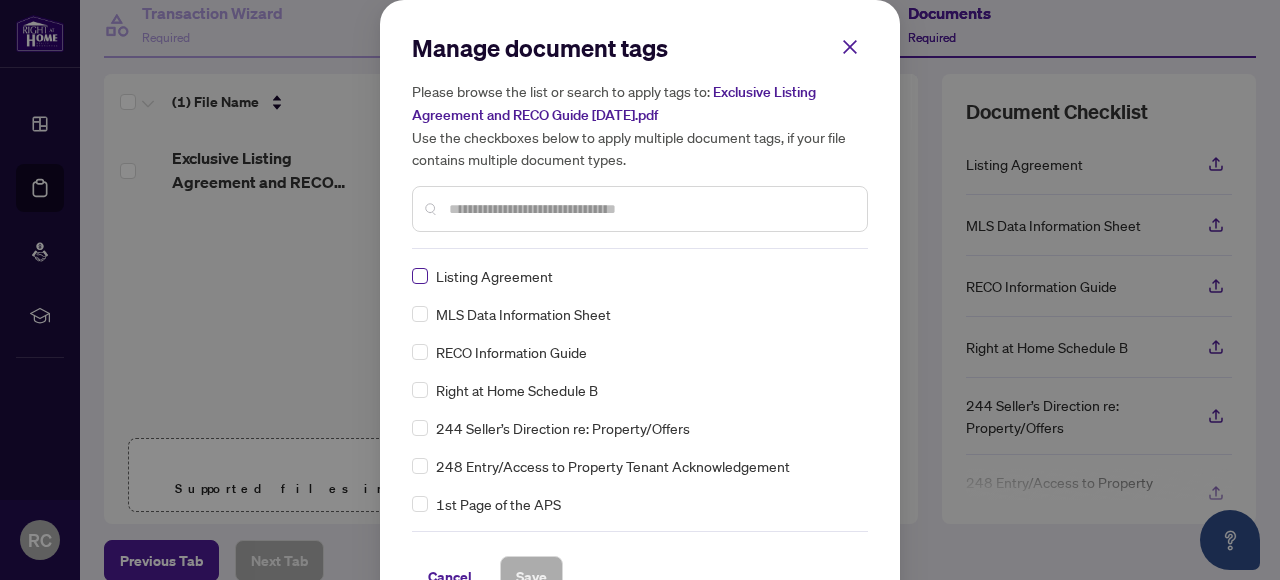 click at bounding box center (420, 276) 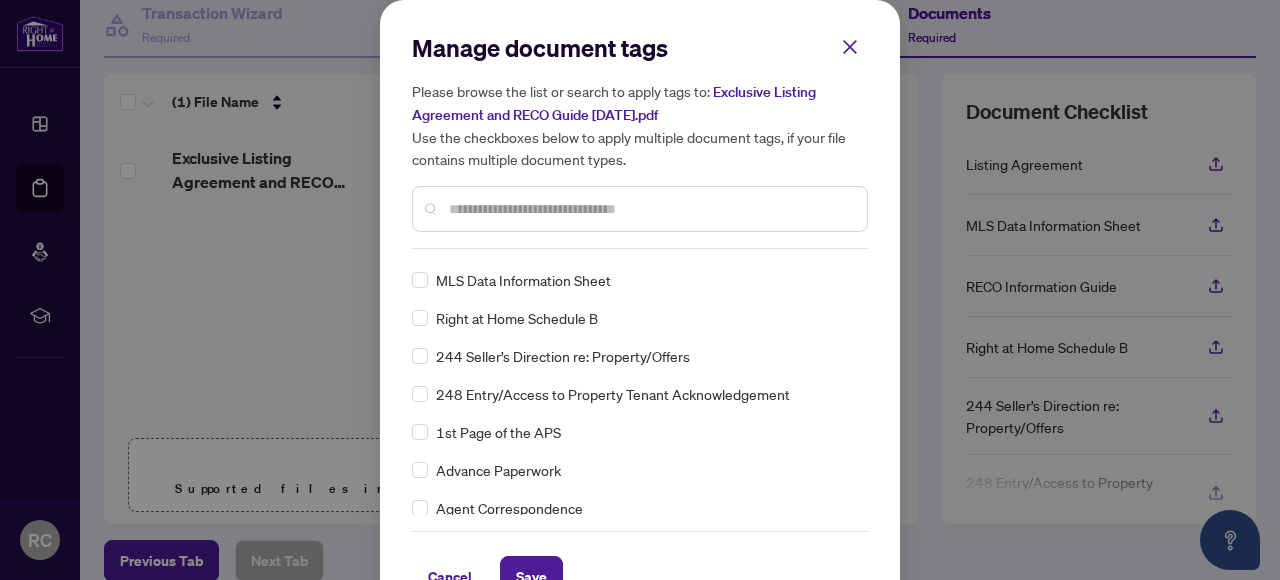 scroll, scrollTop: 100, scrollLeft: 0, axis: vertical 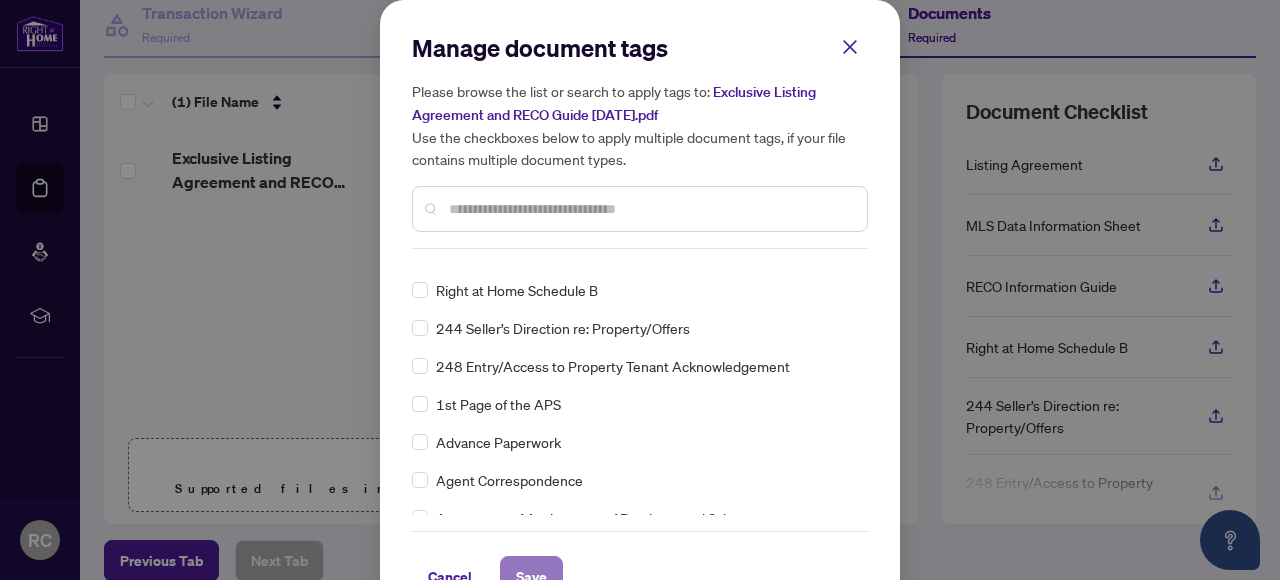 click on "Save" at bounding box center [531, 577] 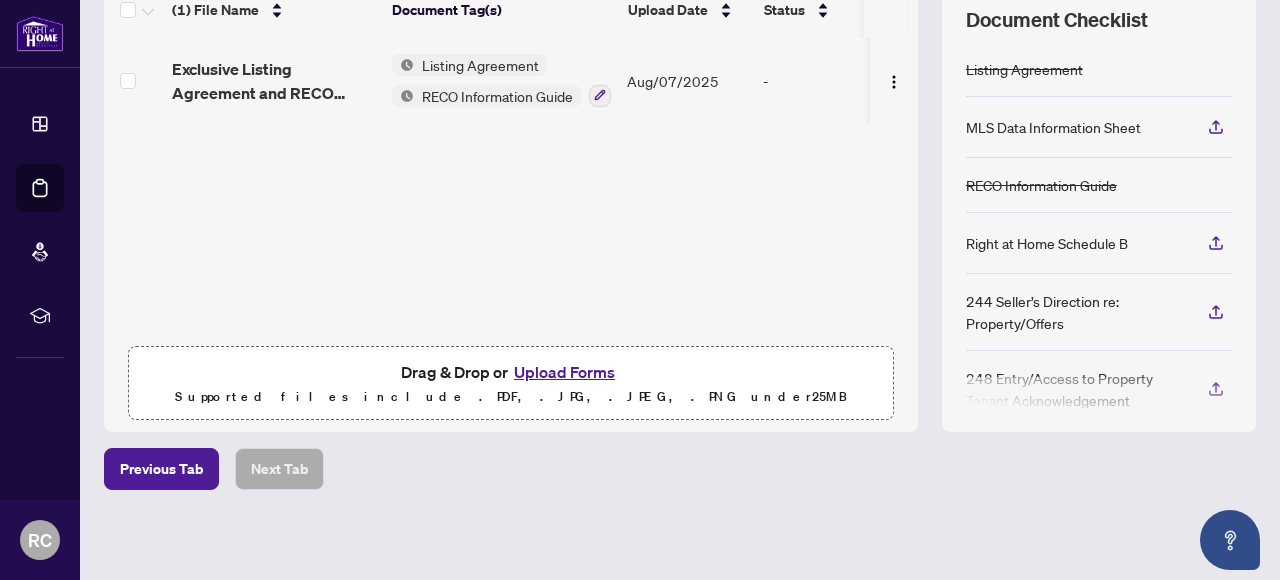 scroll, scrollTop: 0, scrollLeft: 0, axis: both 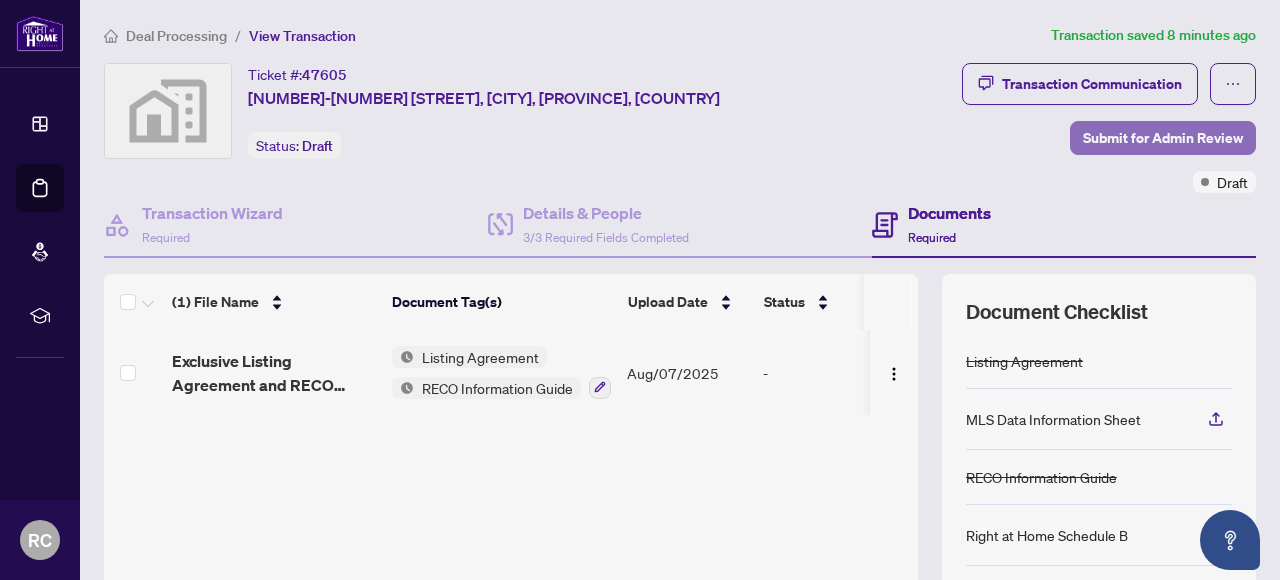 click on "Submit for Admin Review" at bounding box center (1163, 138) 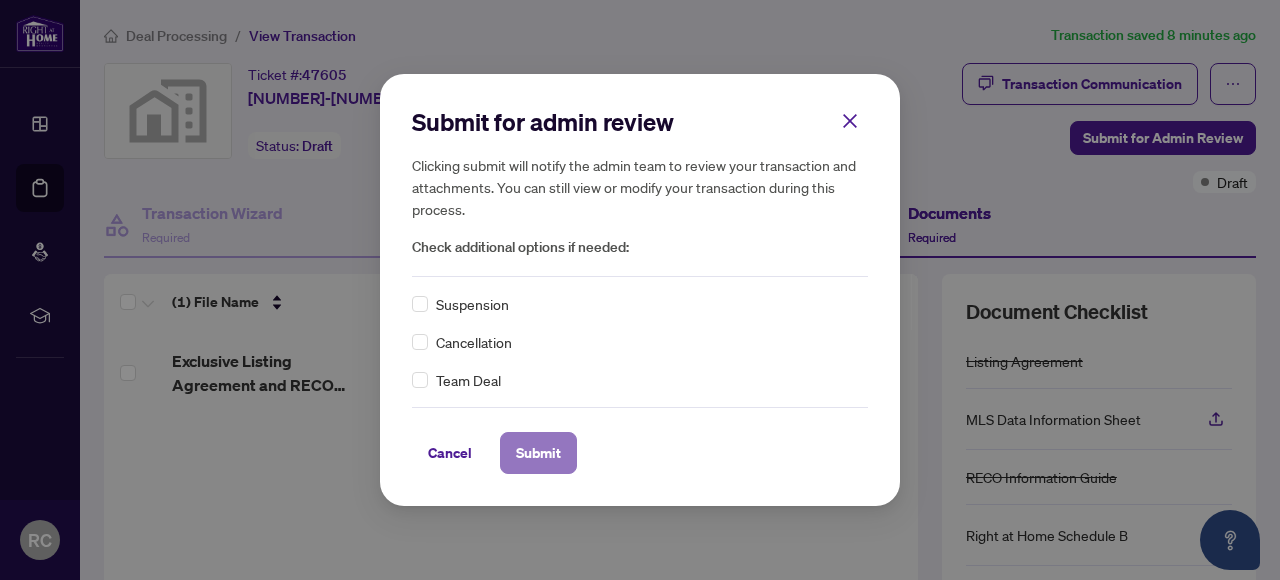 click on "Submit" at bounding box center [538, 453] 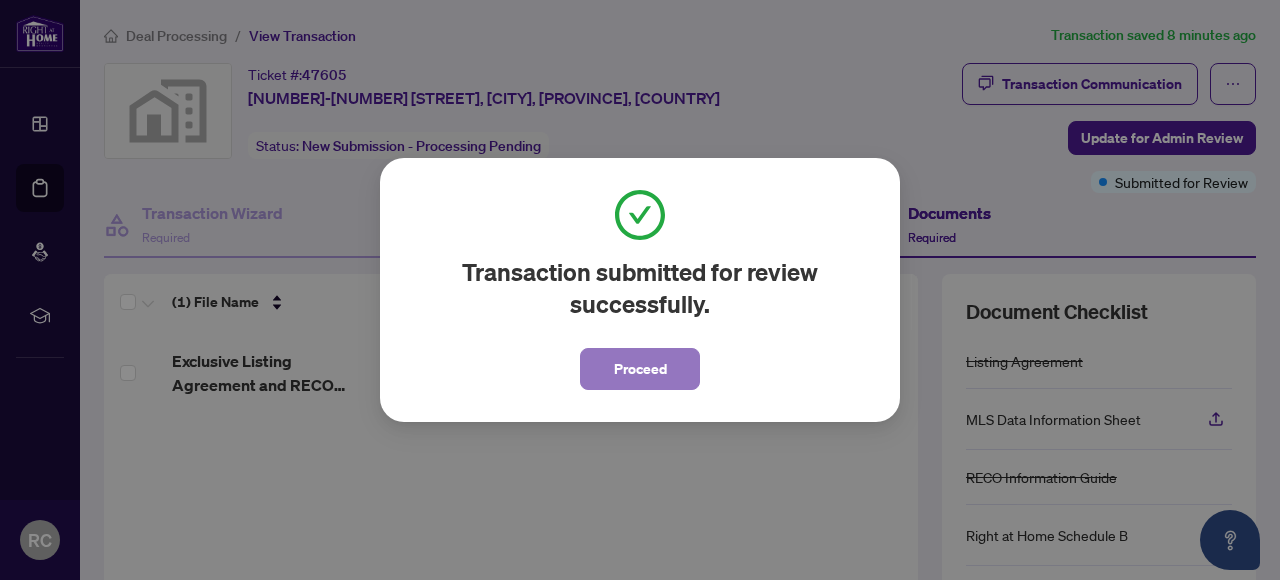 click on "Proceed" at bounding box center (640, 369) 